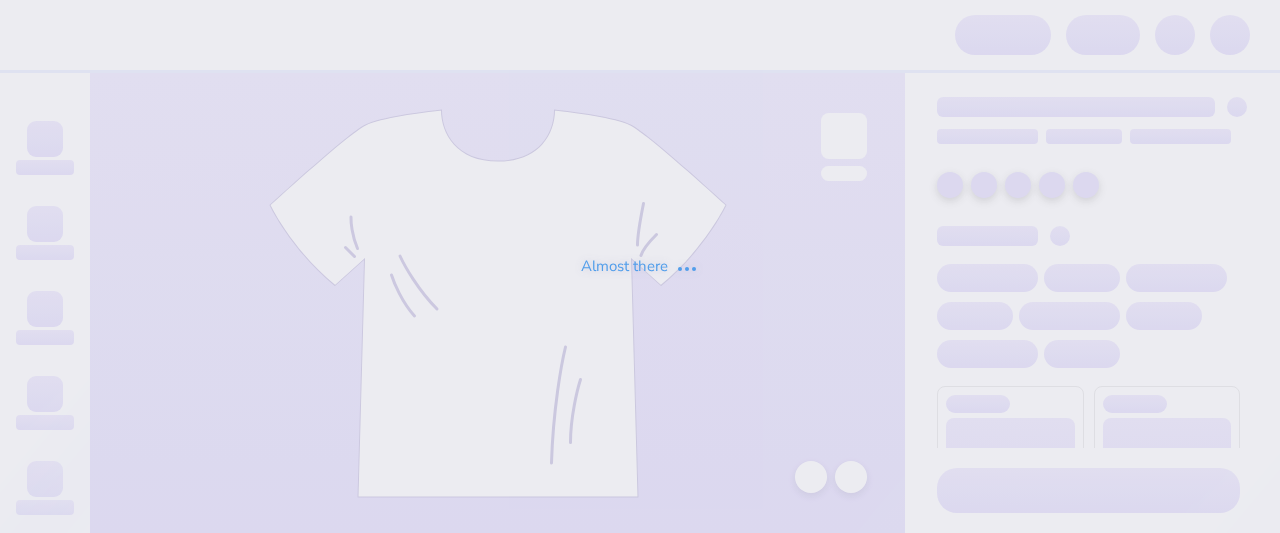 scroll, scrollTop: 0, scrollLeft: 0, axis: both 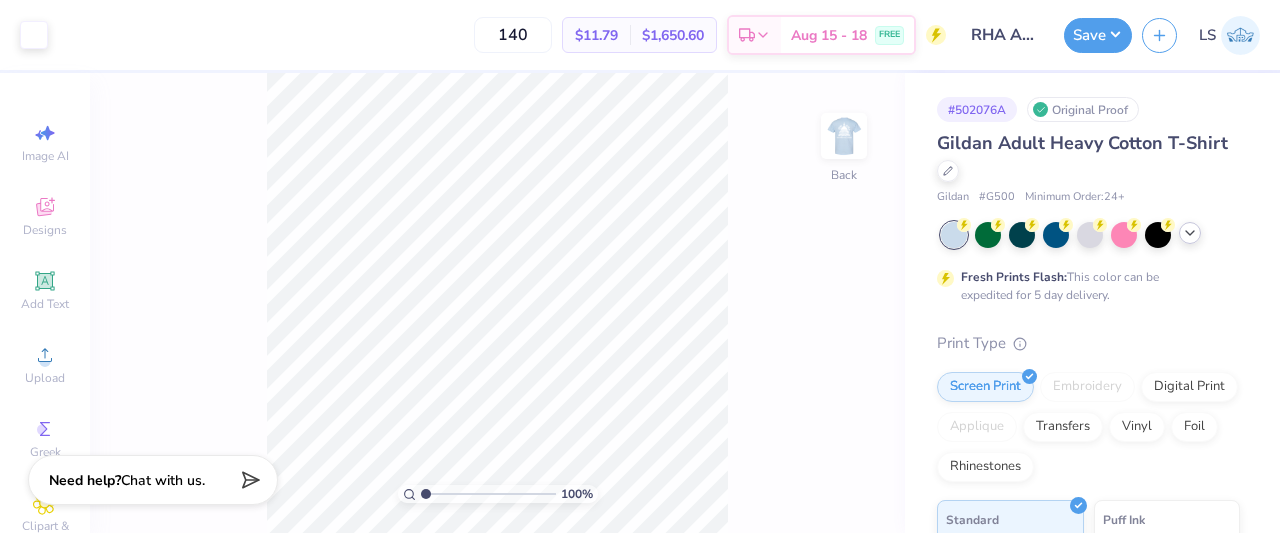 click 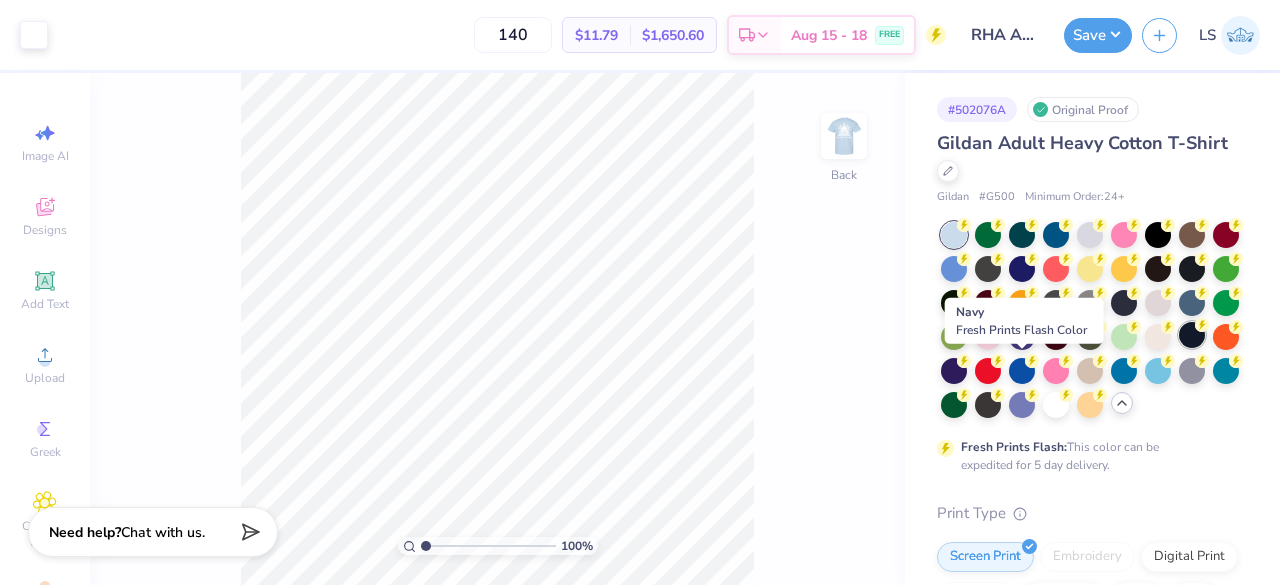 click at bounding box center [1192, 335] 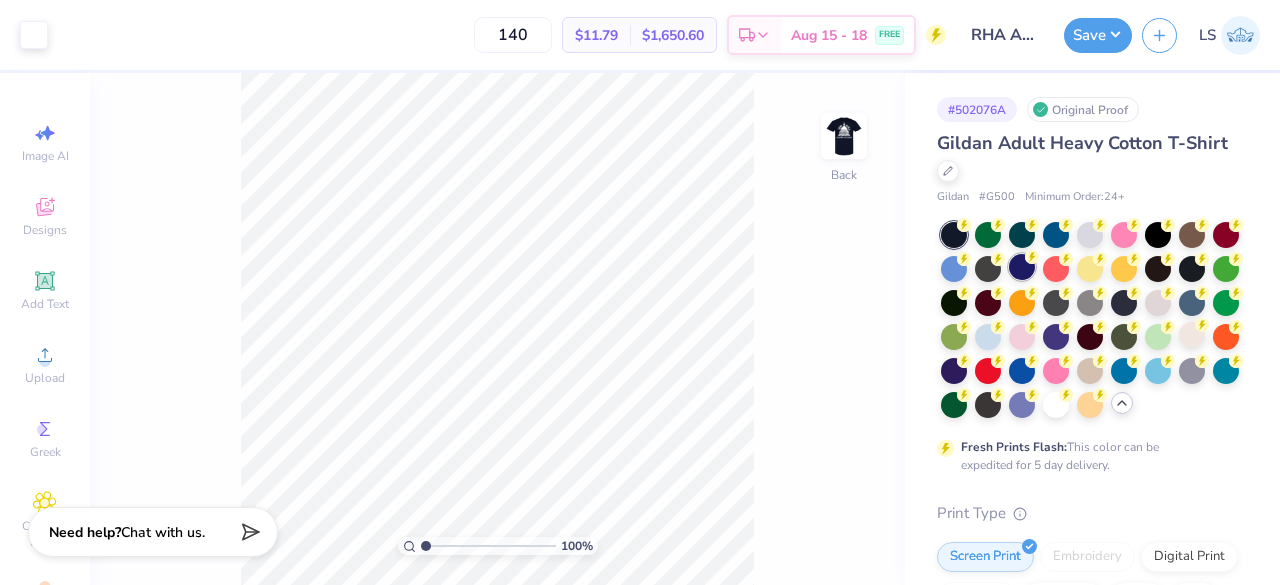 click at bounding box center (1022, 267) 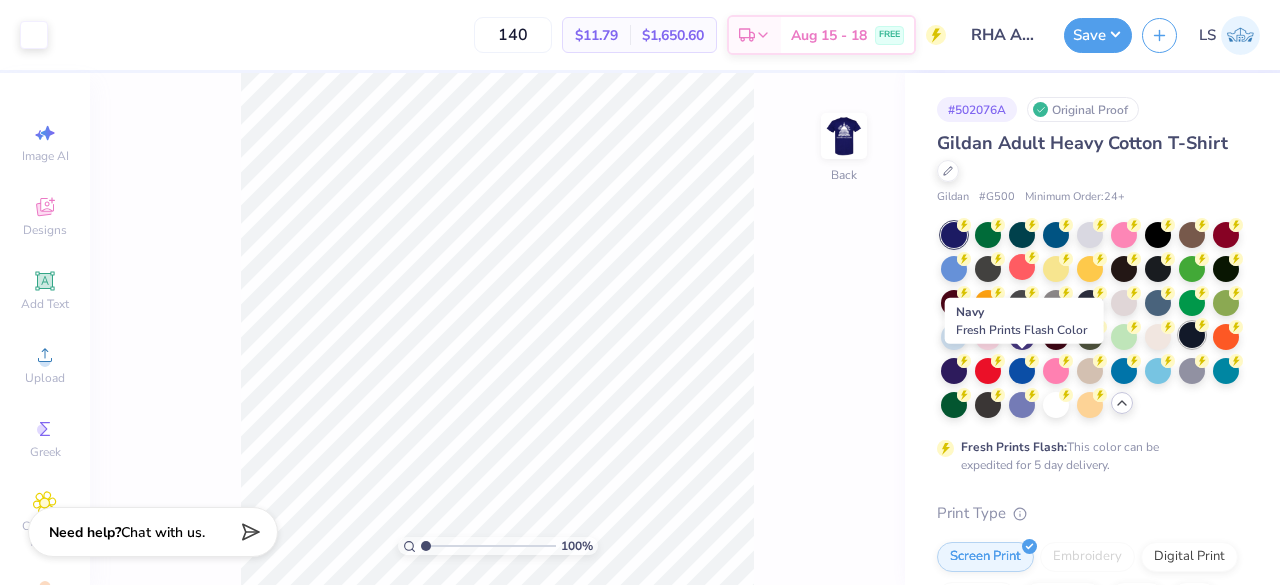 click at bounding box center [1192, 335] 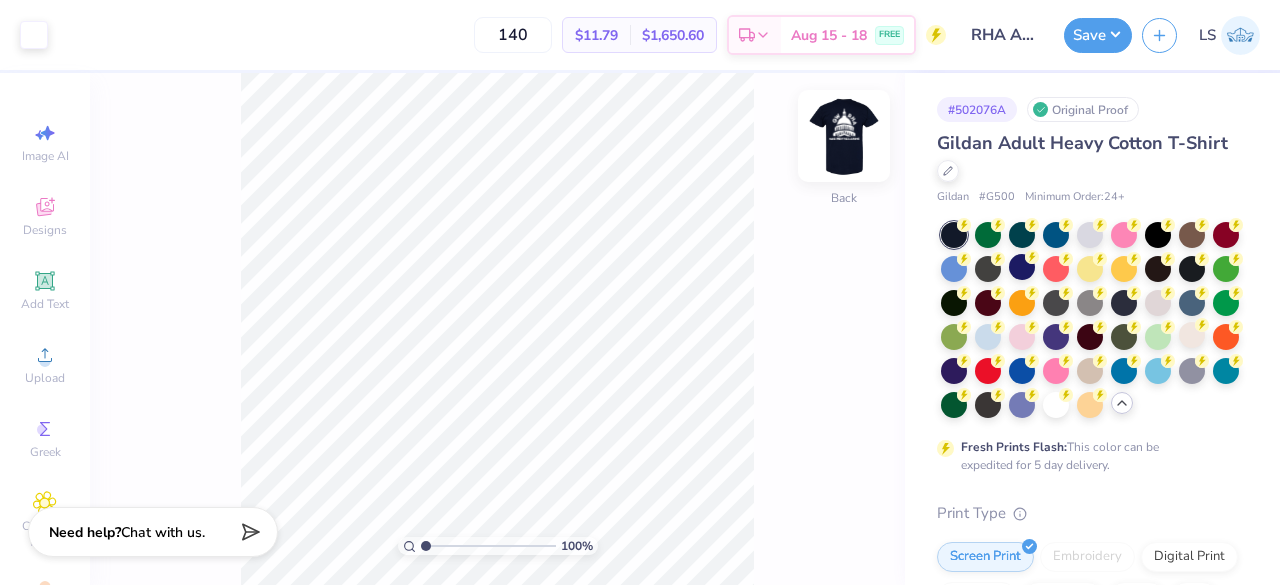 click at bounding box center (844, 136) 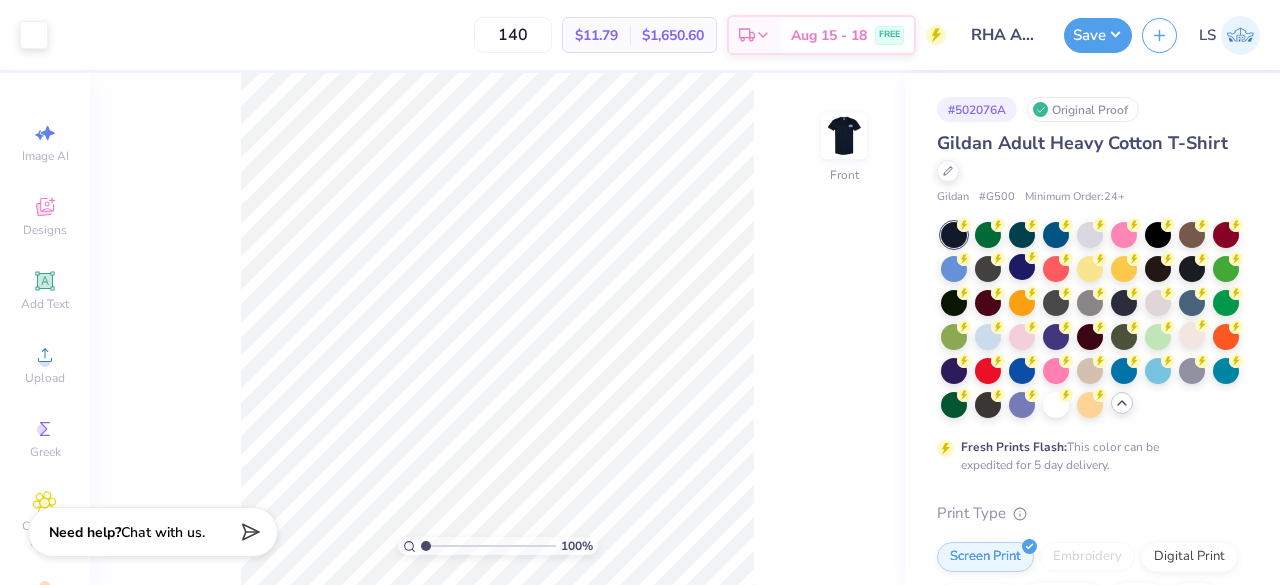 click at bounding box center (844, 136) 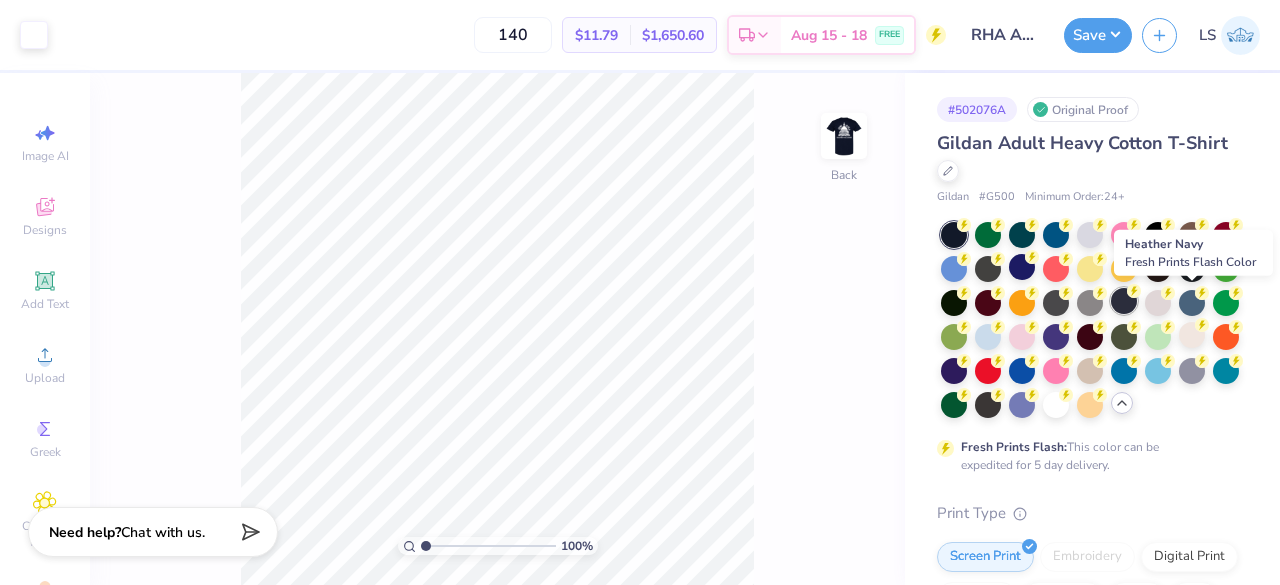 click at bounding box center (1124, 301) 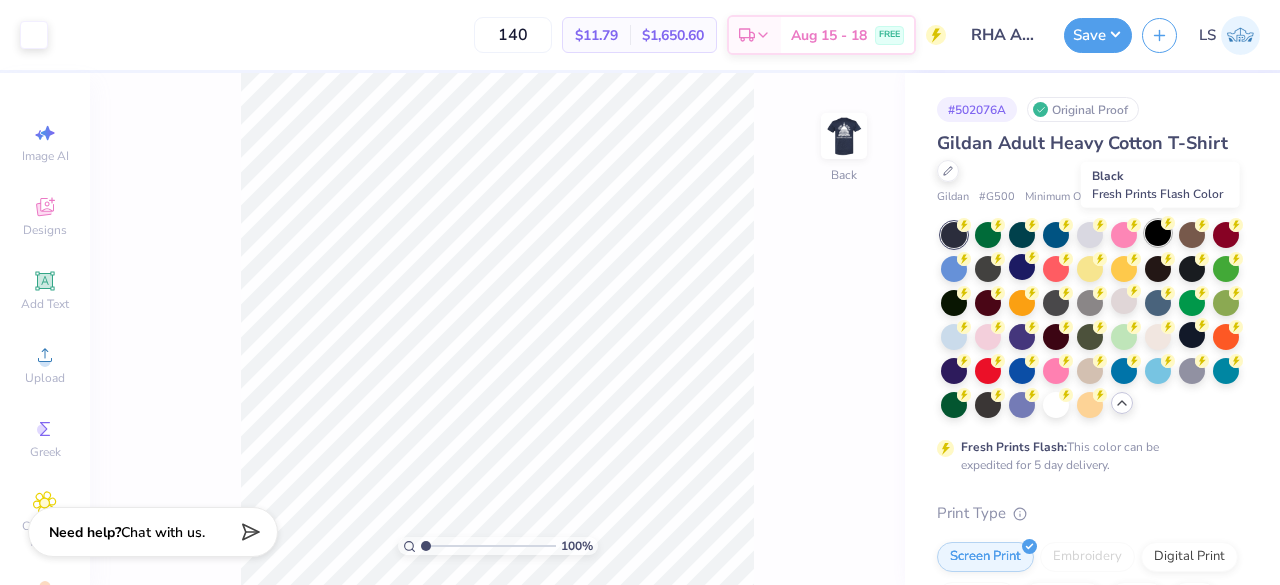 click at bounding box center (1158, 233) 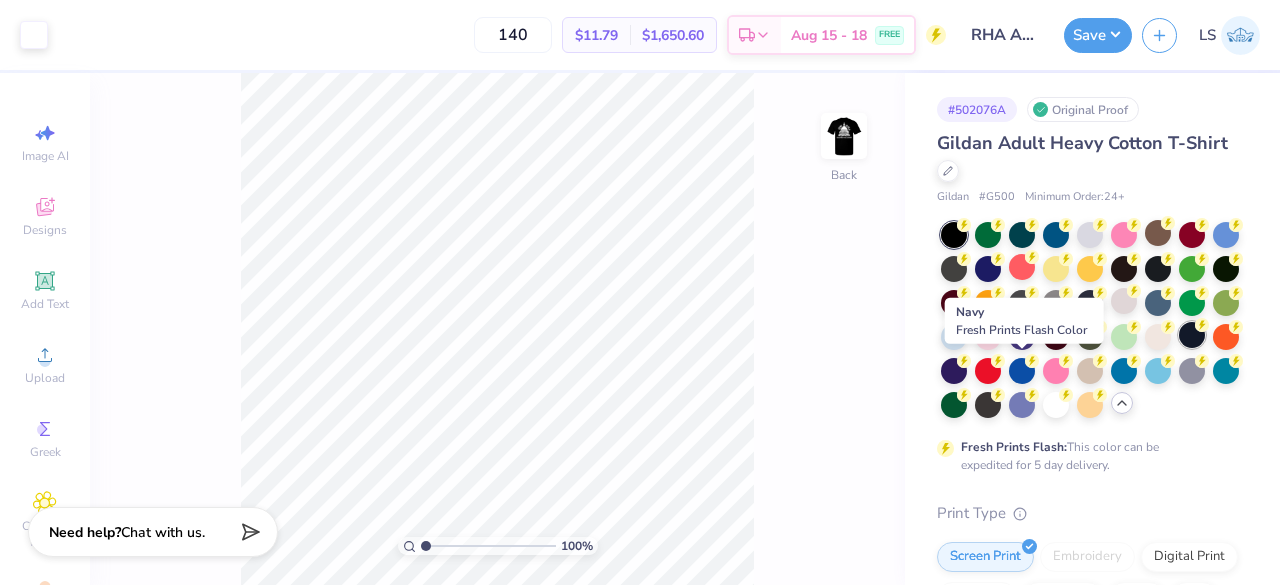 click at bounding box center (1192, 335) 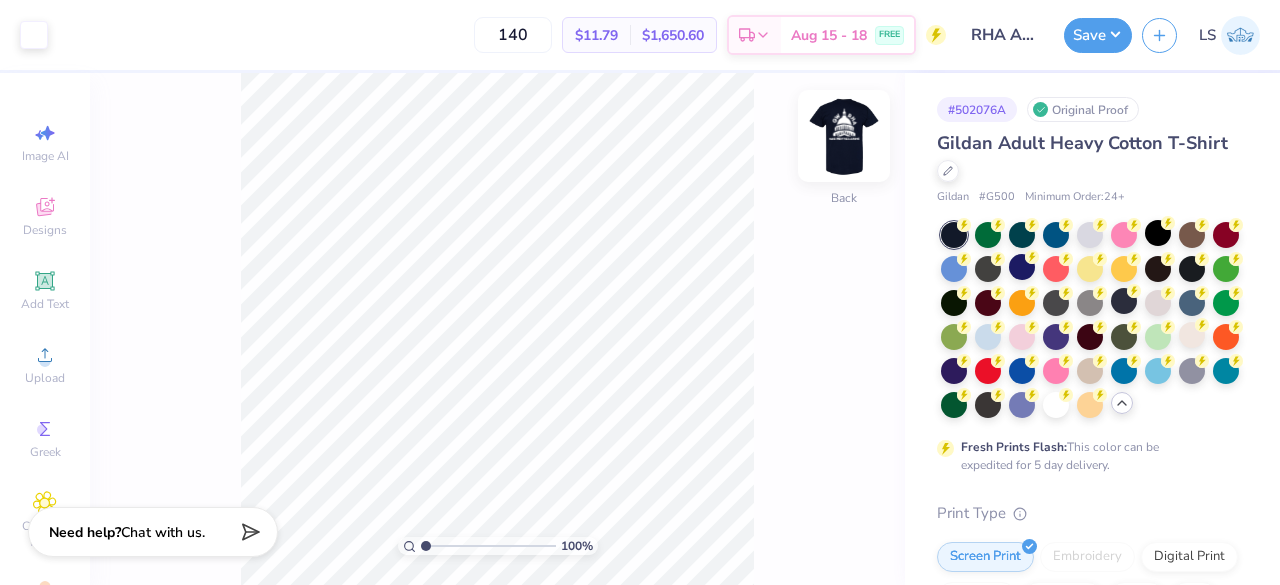 click at bounding box center [844, 136] 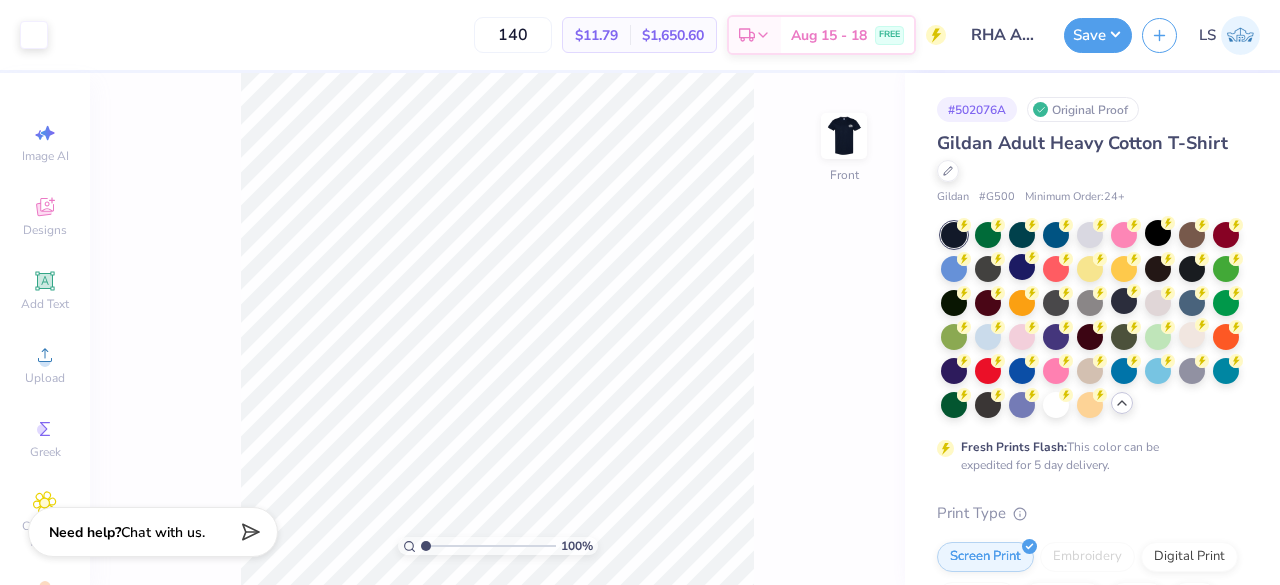 click at bounding box center [844, 136] 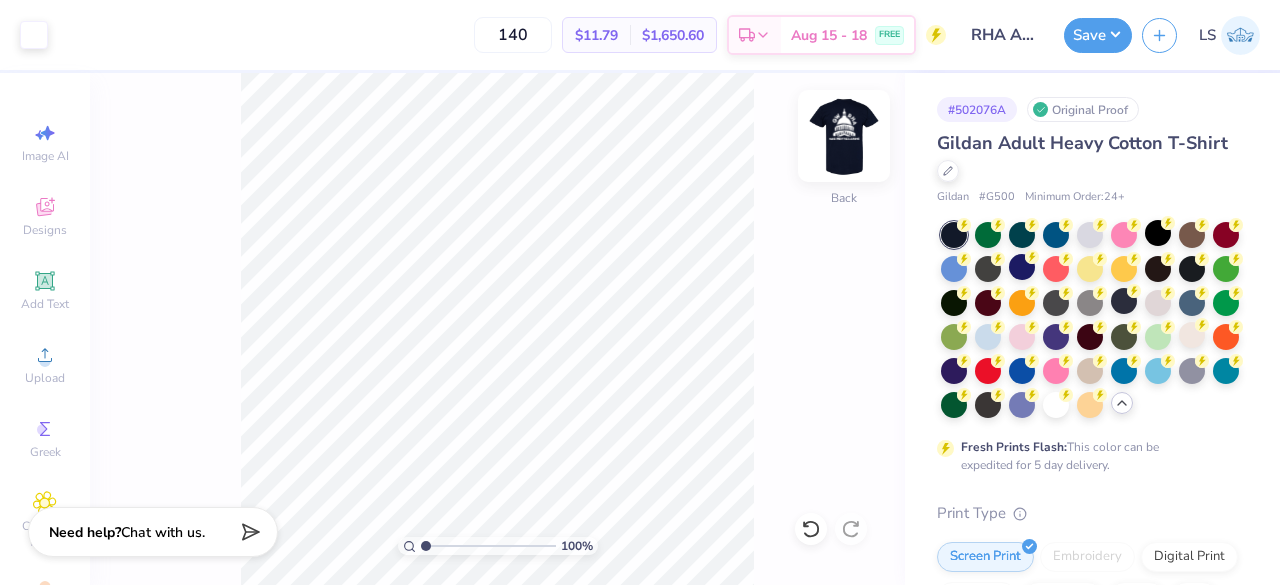 click at bounding box center [844, 136] 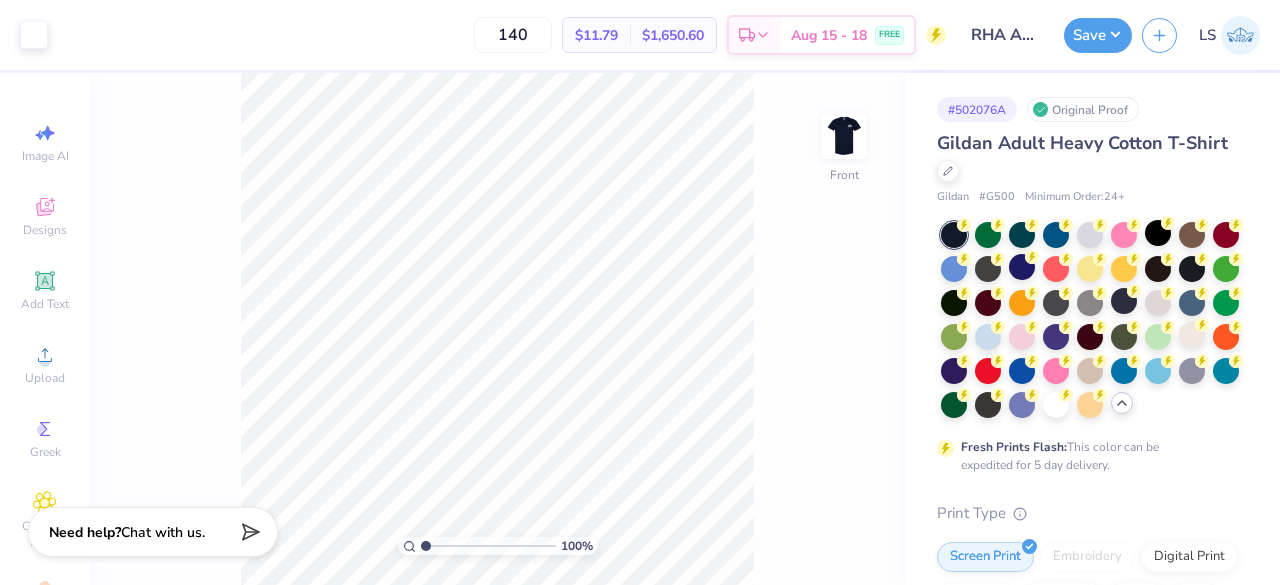 click at bounding box center [844, 136] 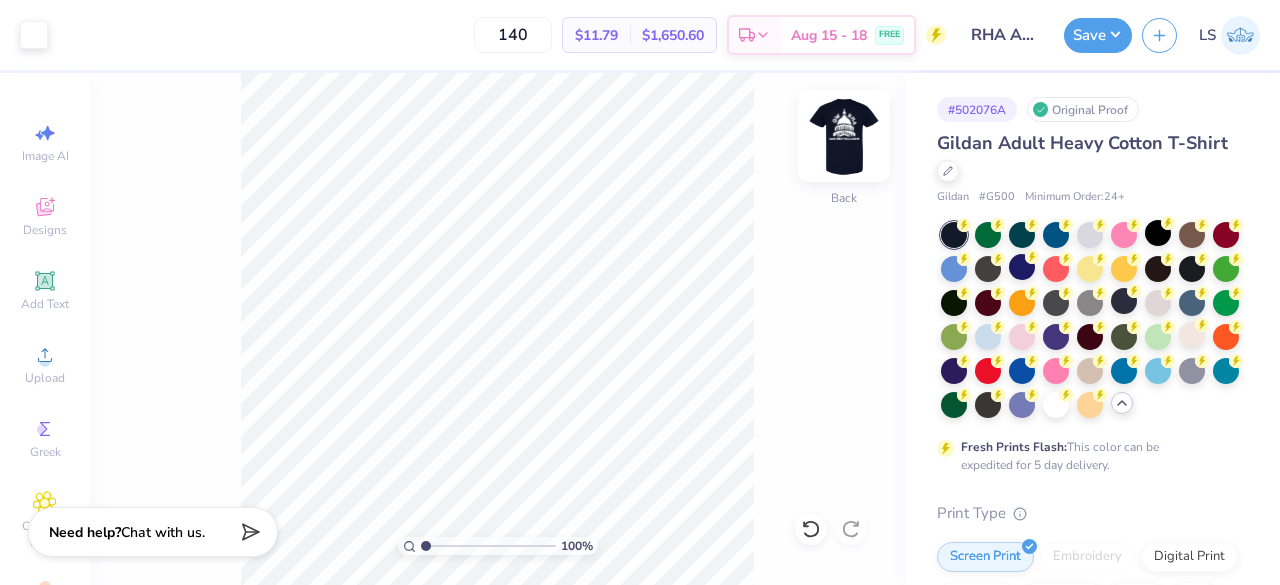 click at bounding box center [844, 136] 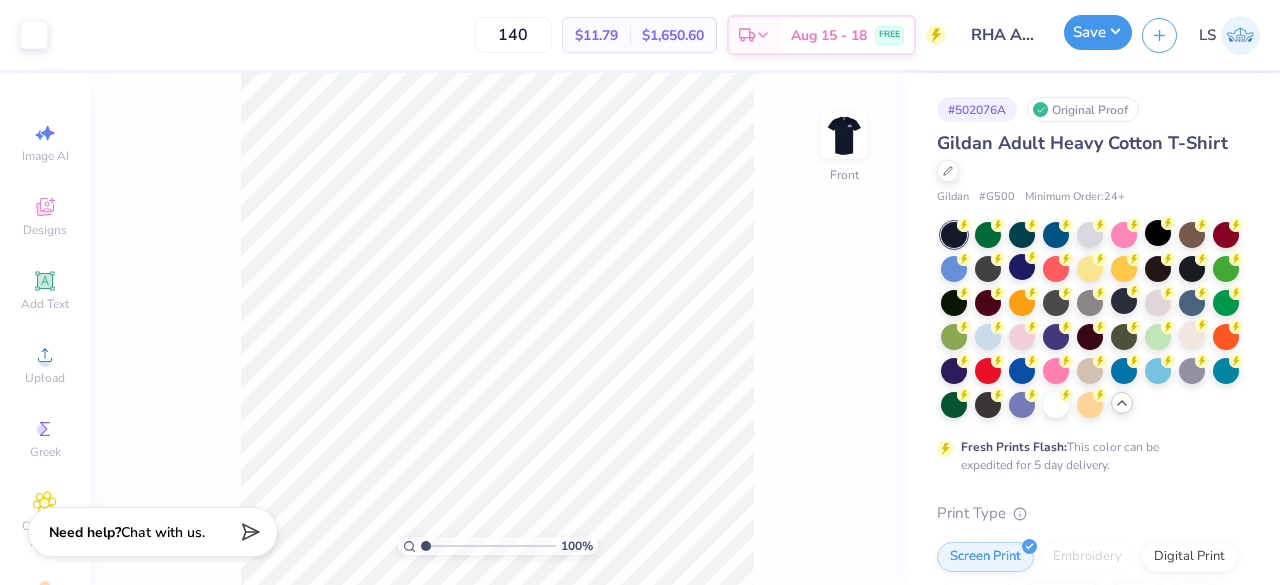 click on "Save" at bounding box center (1098, 32) 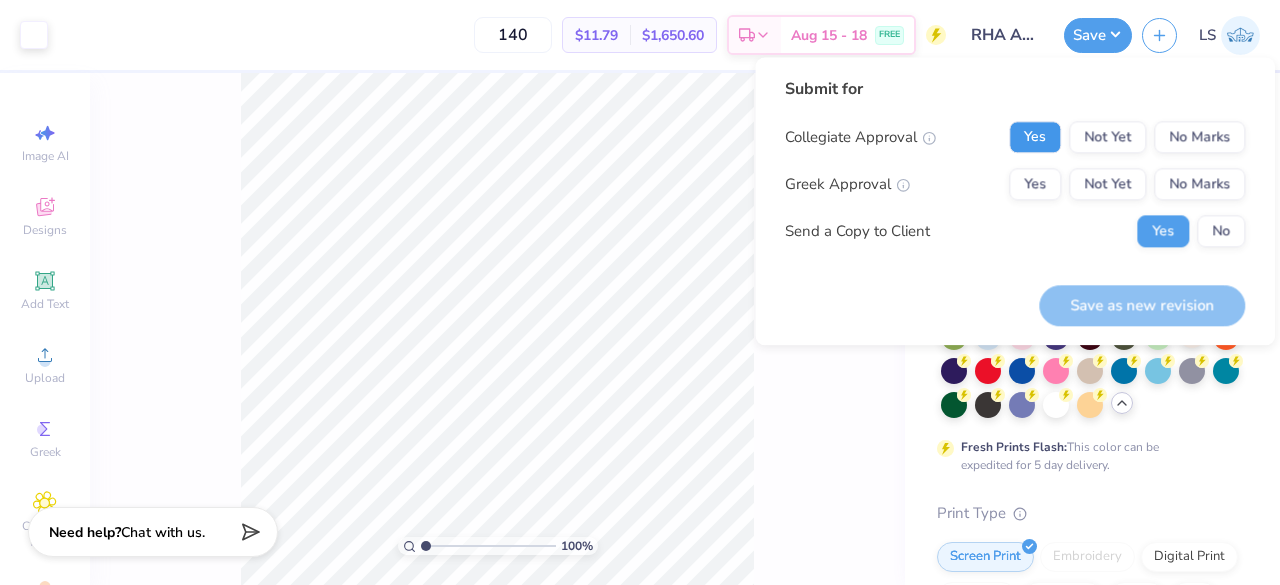 click on "Yes" at bounding box center (1035, 137) 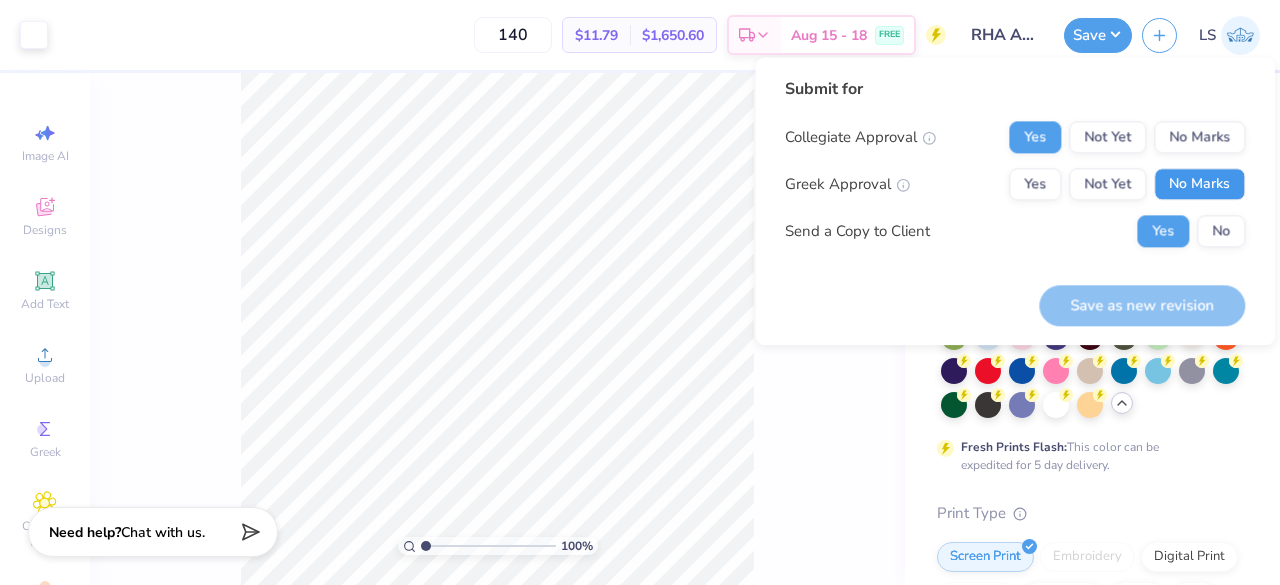 click on "No Marks" at bounding box center (1199, 184) 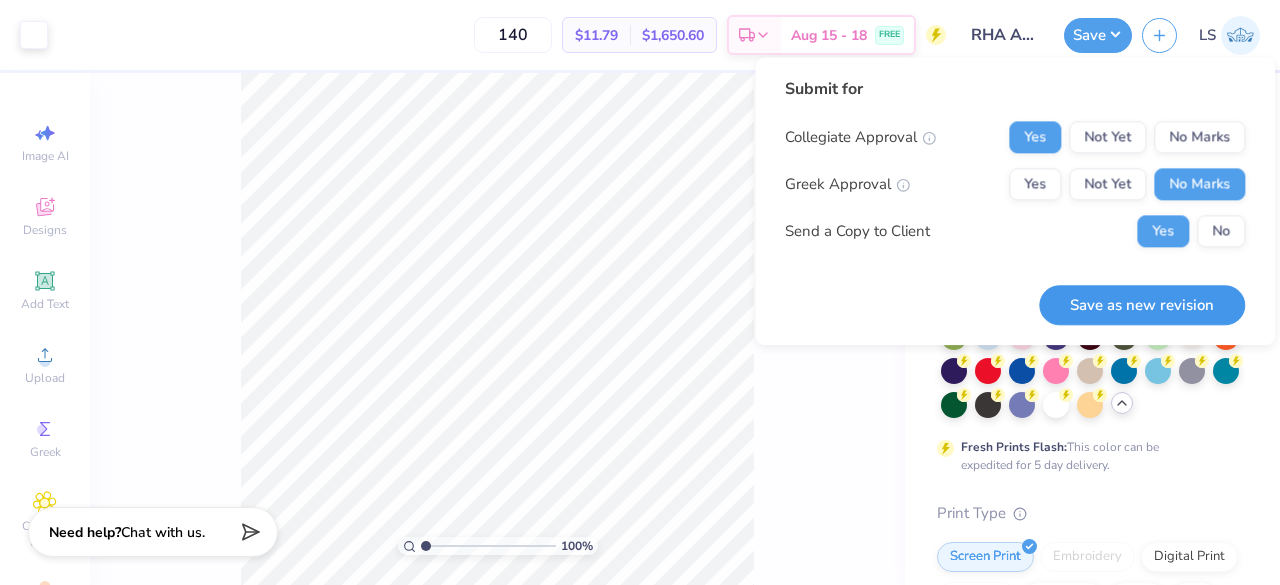 click on "Save as new revision" at bounding box center (1142, 305) 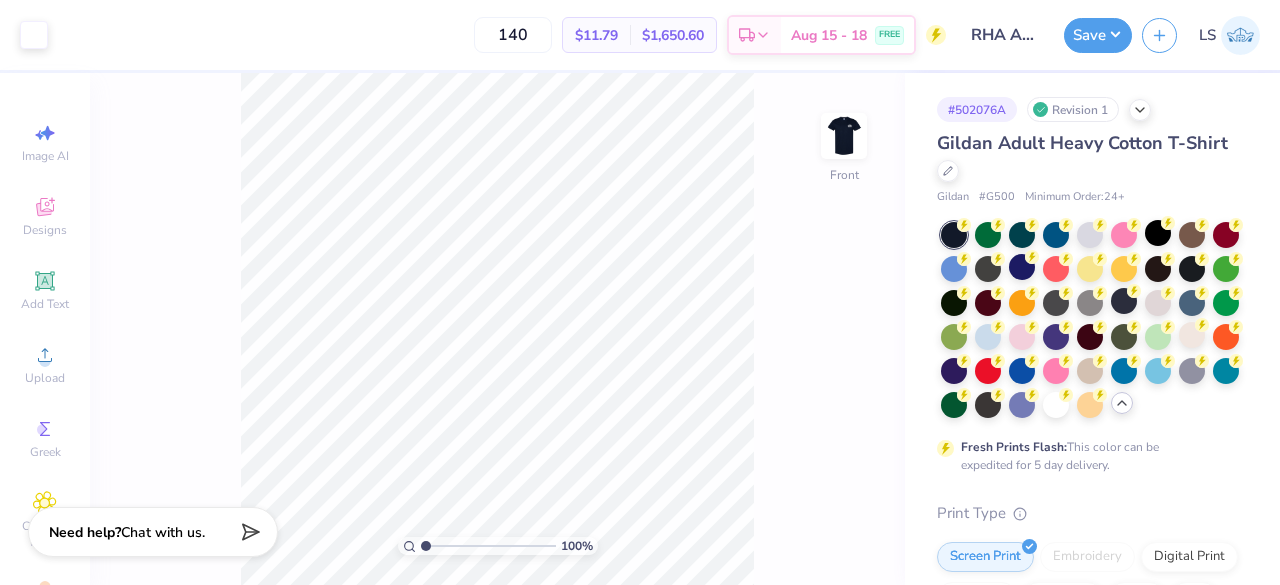click on "LS" at bounding box center (1207, 35) 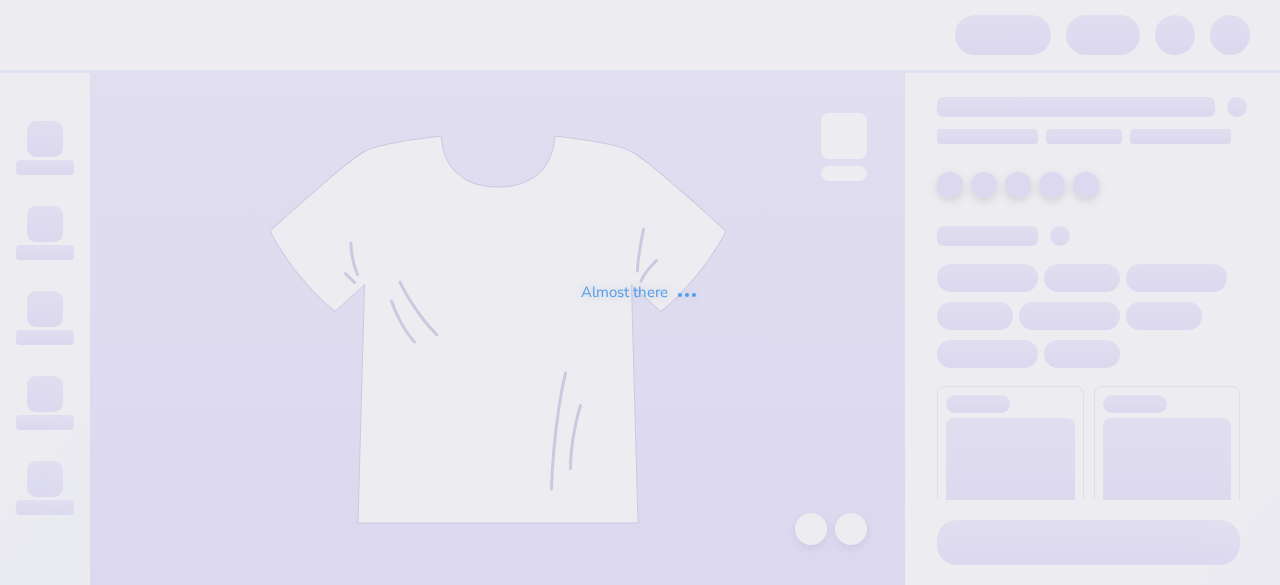 scroll, scrollTop: 0, scrollLeft: 0, axis: both 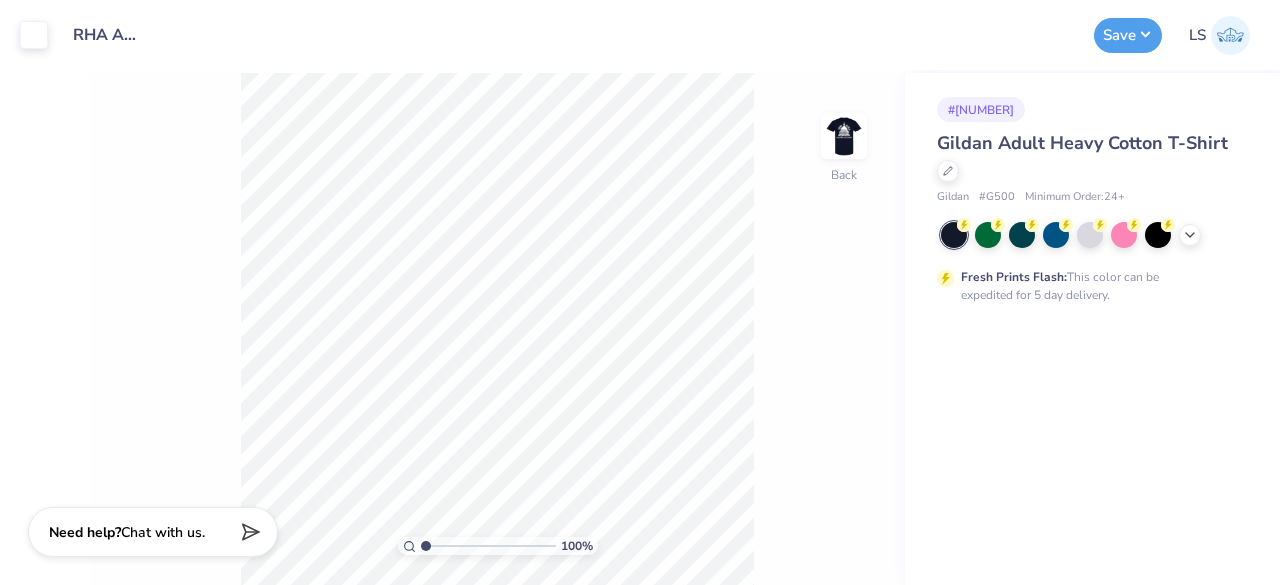 click at bounding box center (1090, 235) 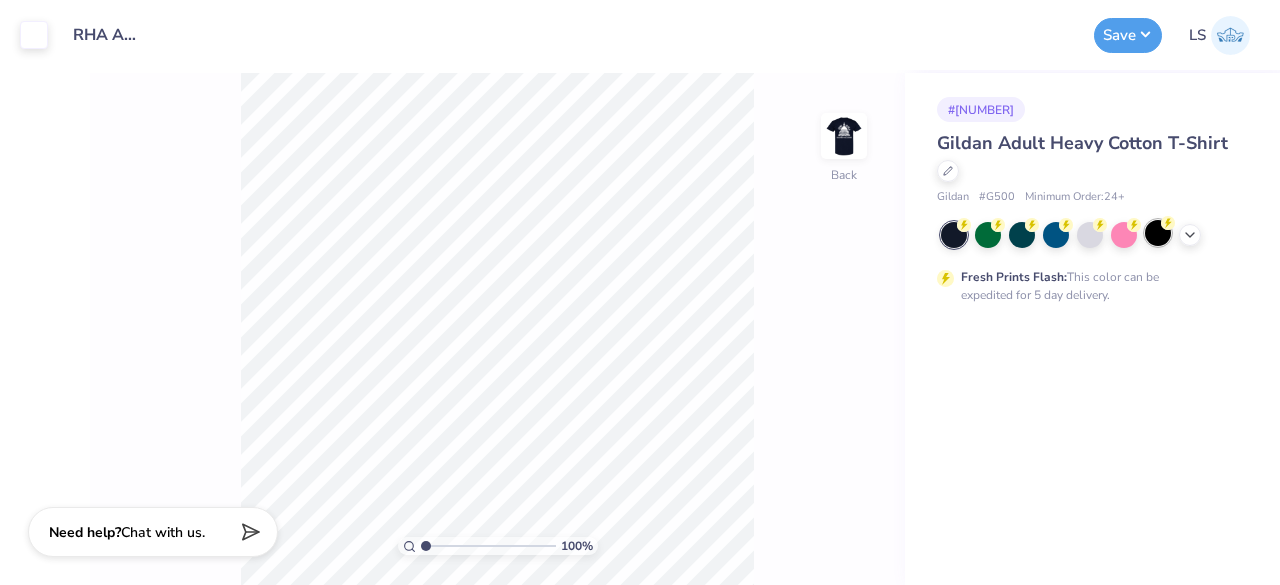 click 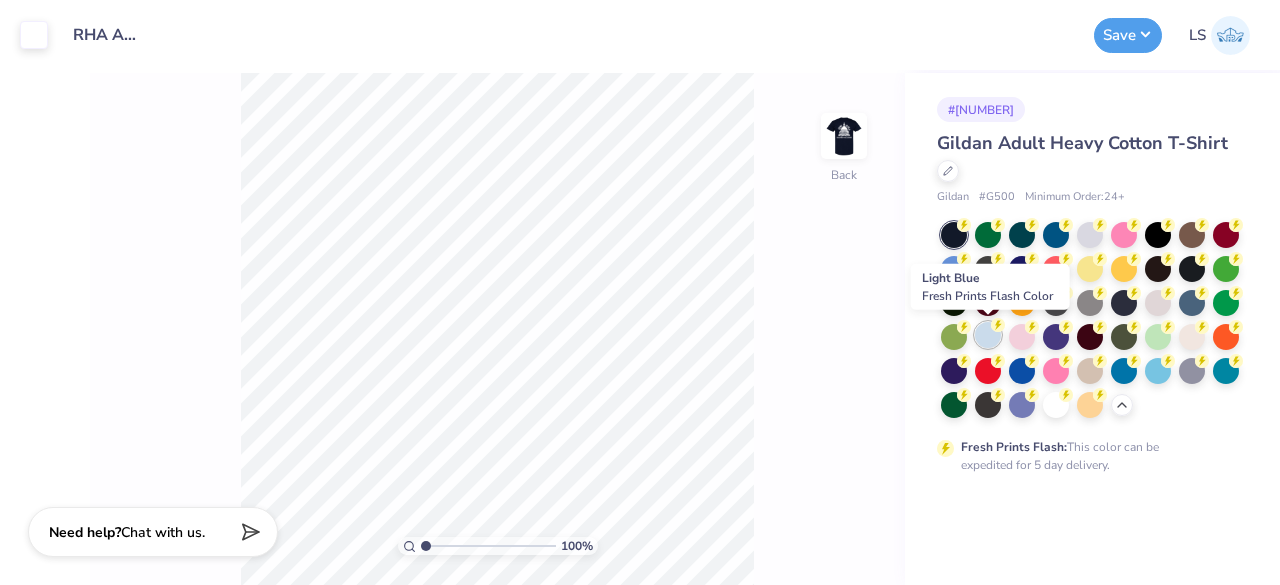 click at bounding box center (988, 335) 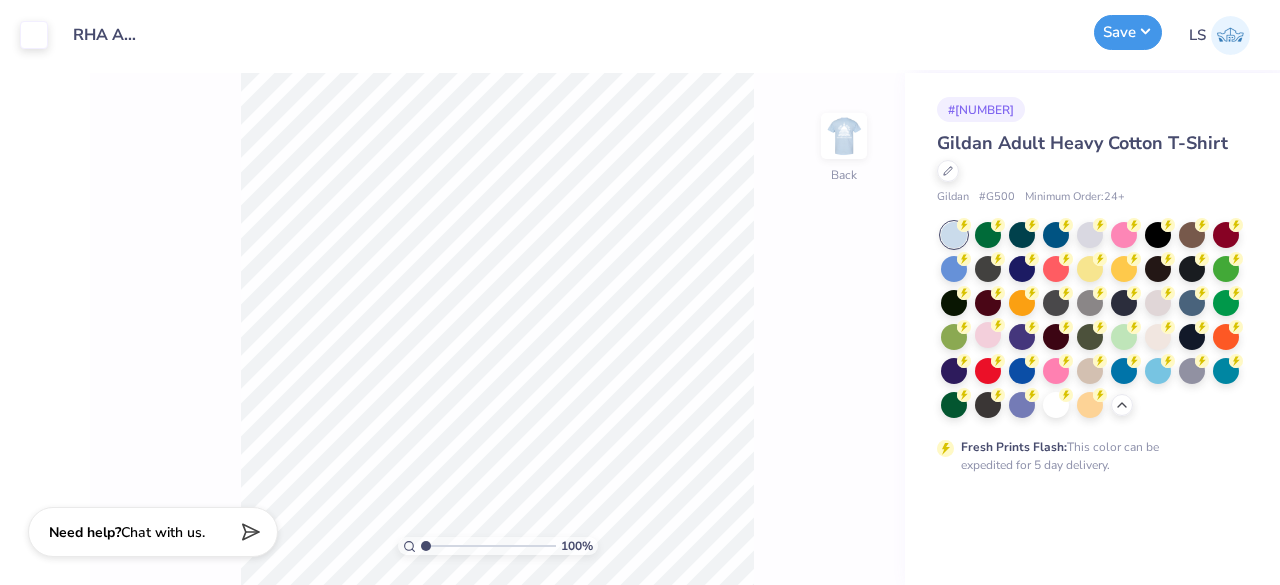 click on "Save" at bounding box center [1128, 32] 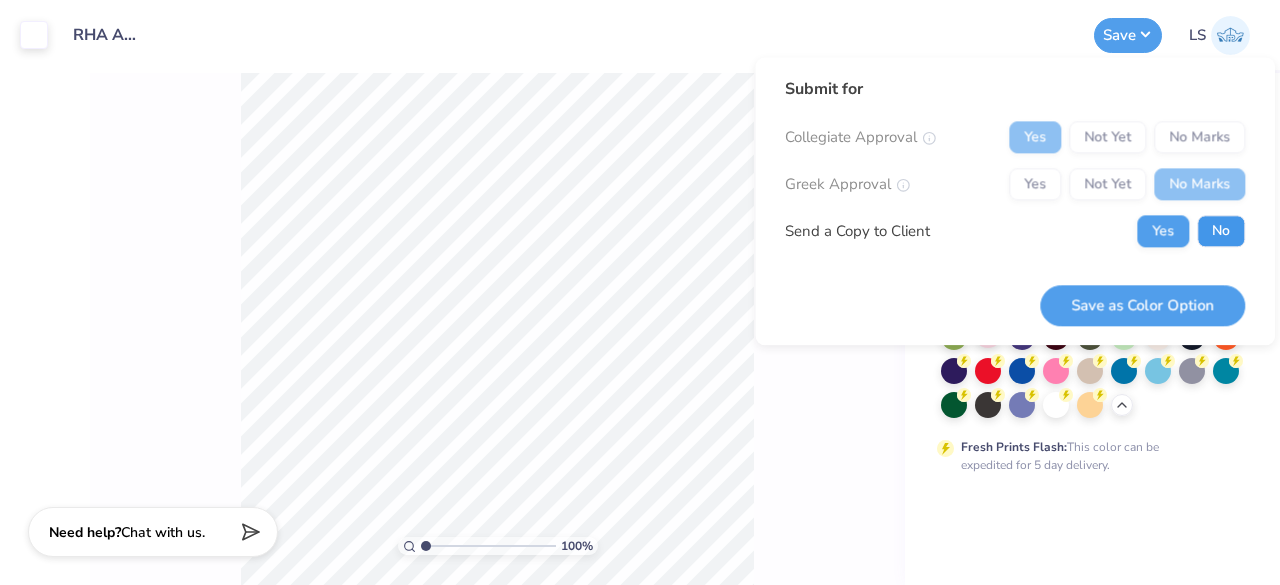 click on "No" at bounding box center (1221, 231) 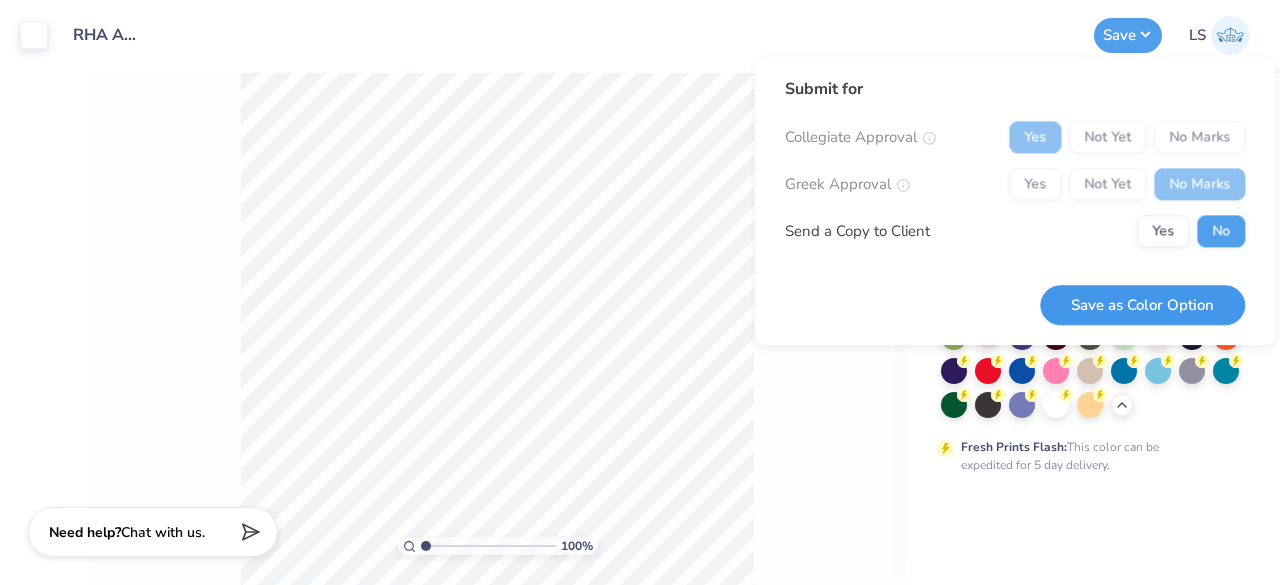 click on "Save as Color Option" at bounding box center (1142, 305) 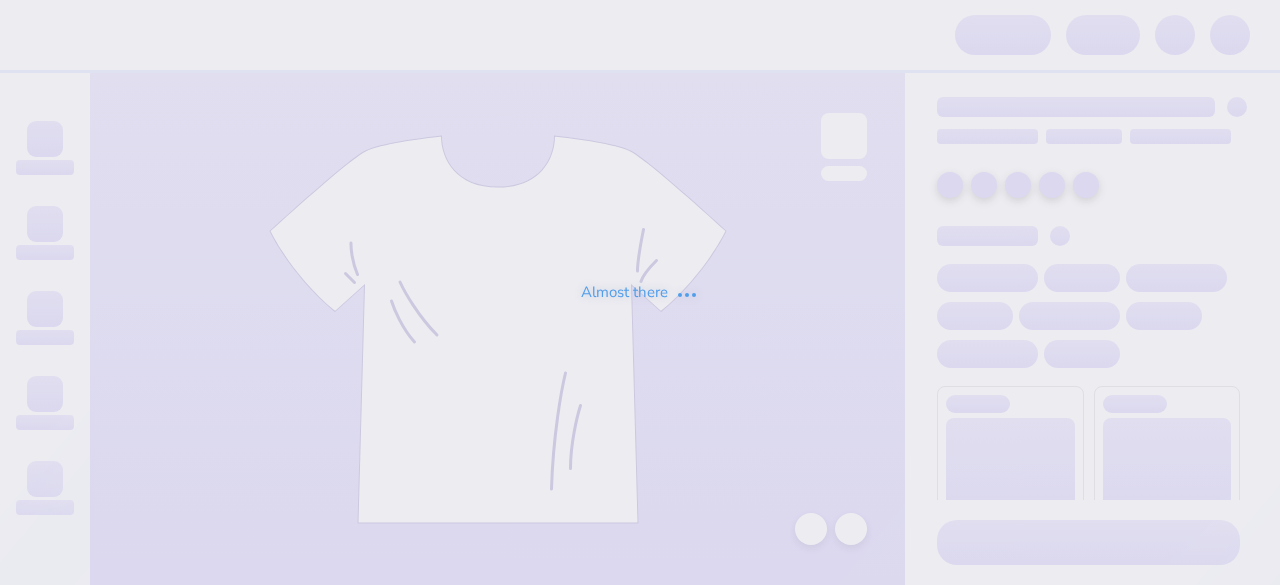 scroll, scrollTop: 0, scrollLeft: 0, axis: both 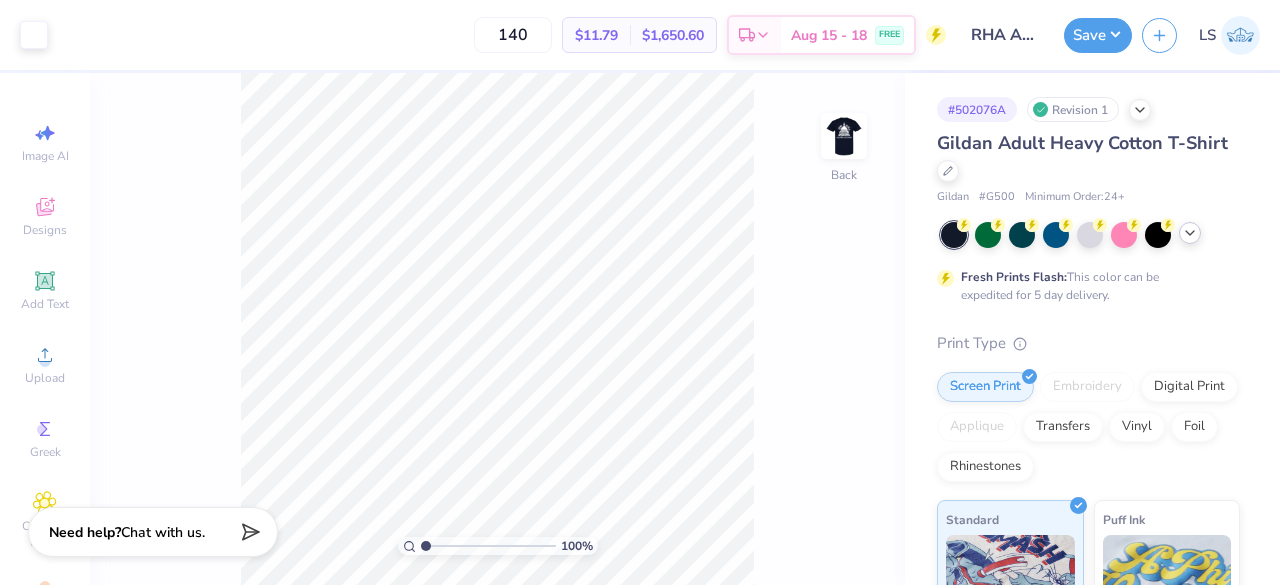 click 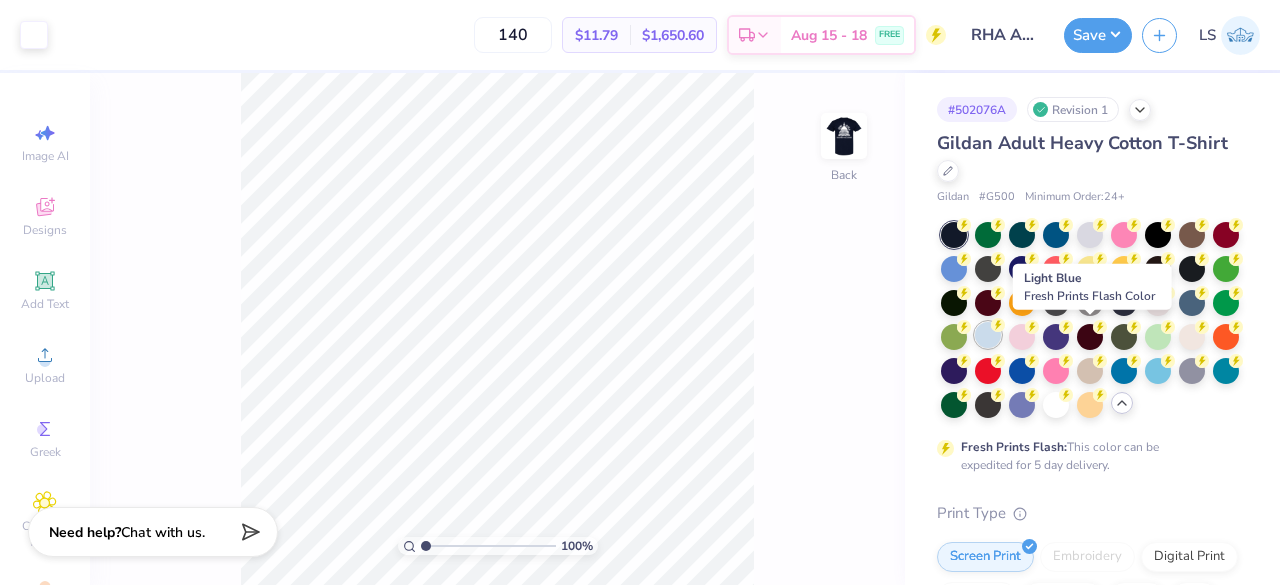 click at bounding box center [988, 335] 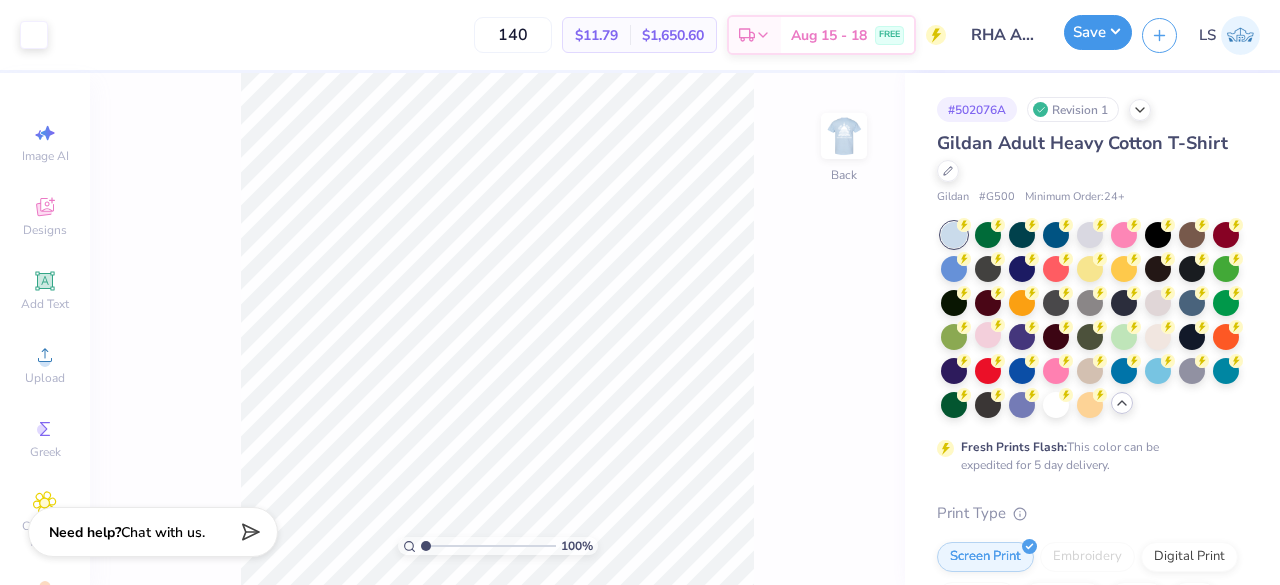 click on "Save" at bounding box center (1098, 32) 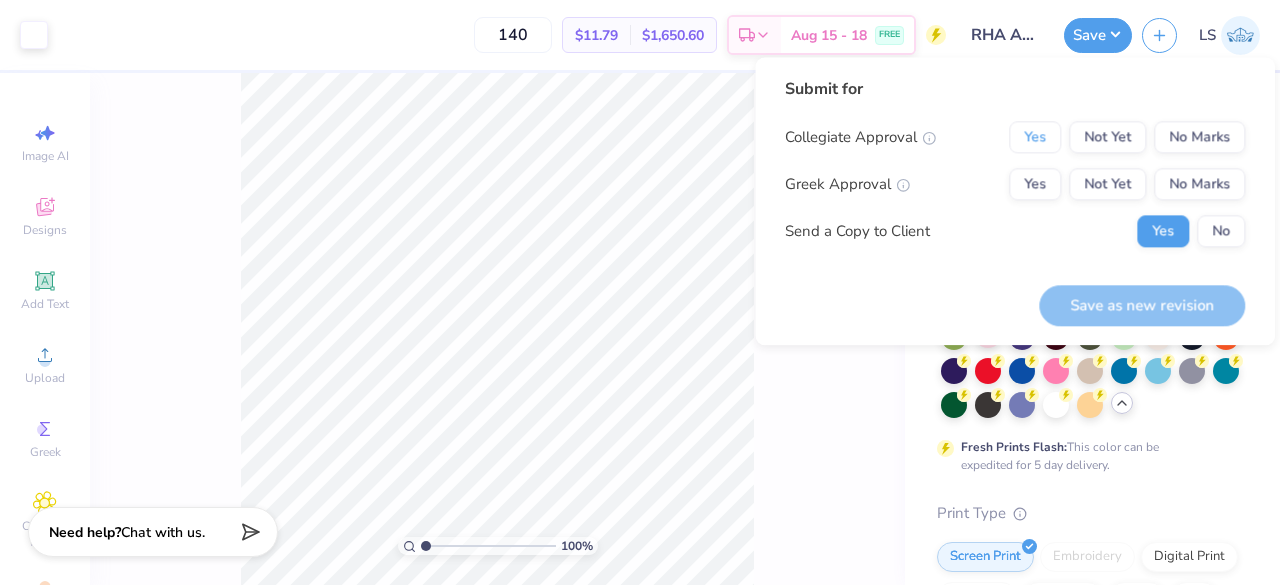 drag, startPoint x: 1045, startPoint y: 139, endPoint x: 1100, endPoint y: 159, distance: 58.5235 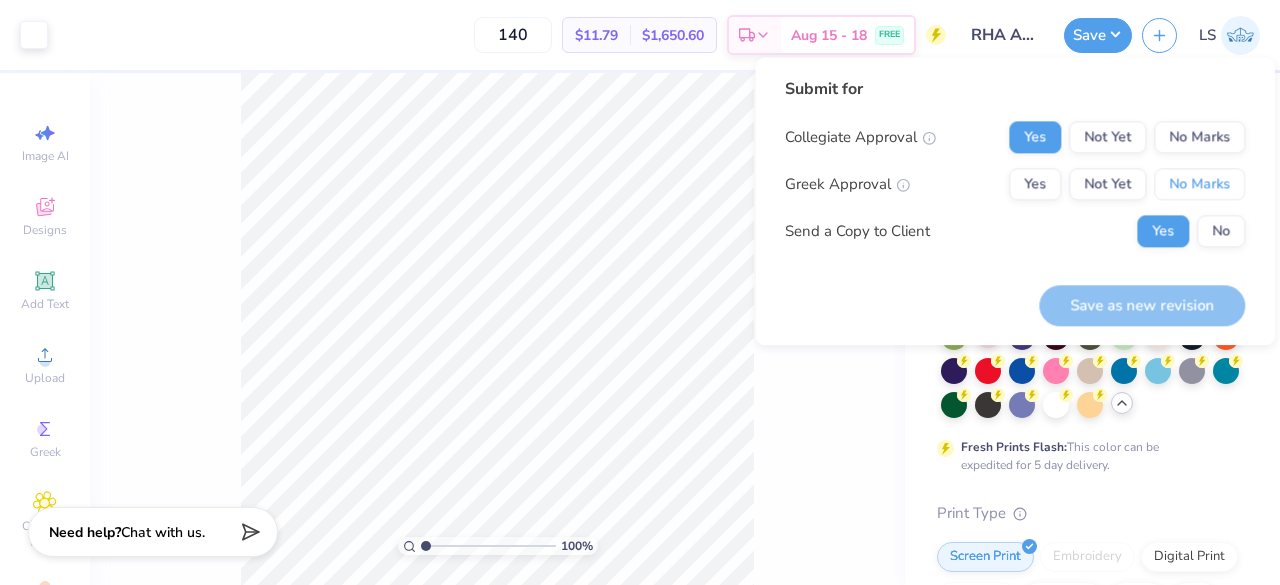 click on "No Marks" at bounding box center (1199, 184) 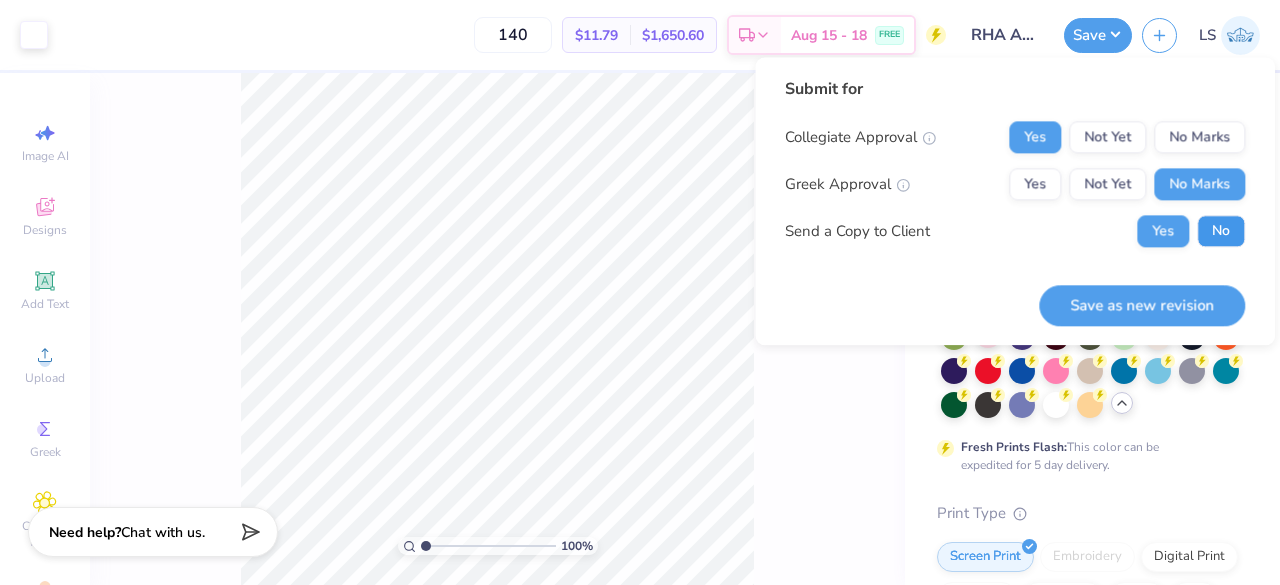 drag, startPoint x: 1214, startPoint y: 222, endPoint x: 1199, endPoint y: 279, distance: 58.940647 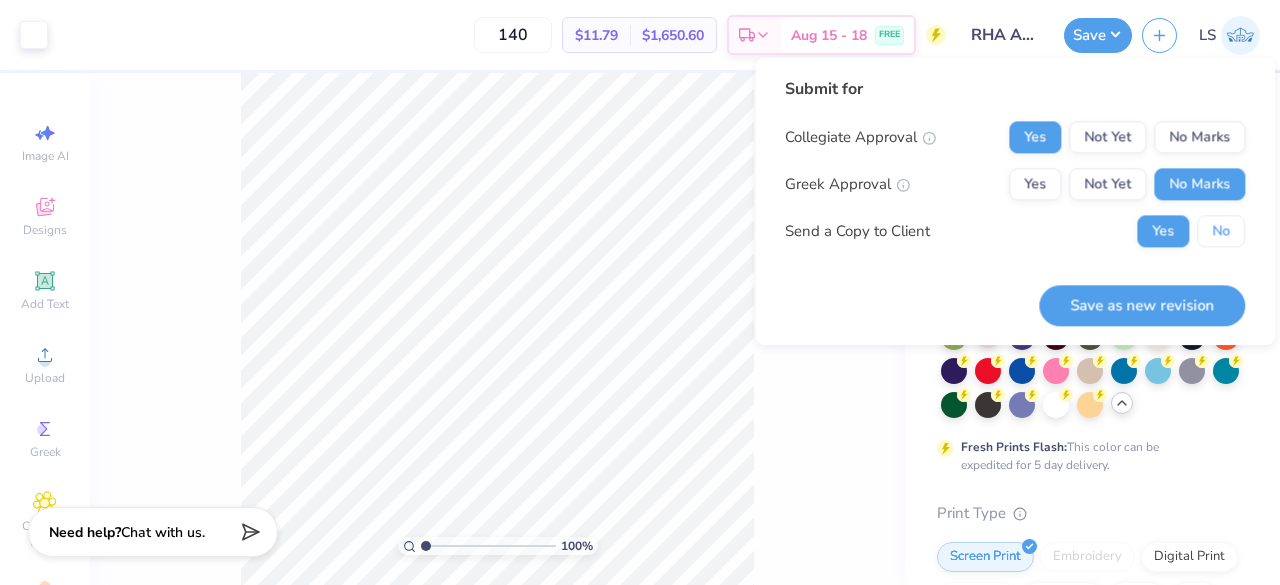 click on "No" at bounding box center [1221, 231] 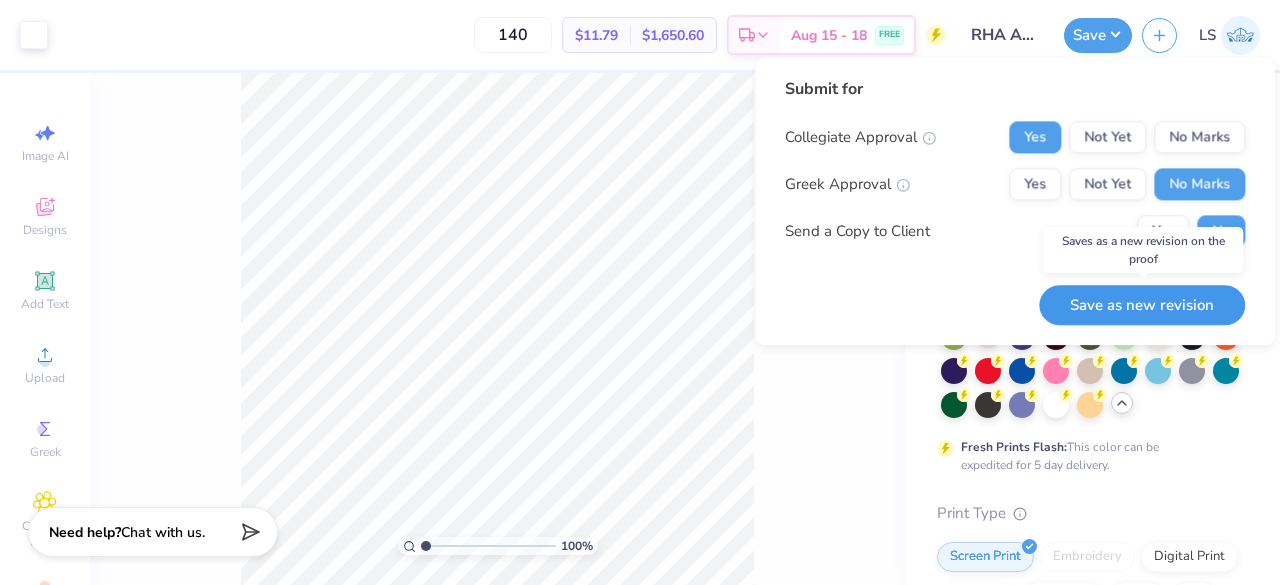click on "Save as new revision" at bounding box center [1142, 305] 